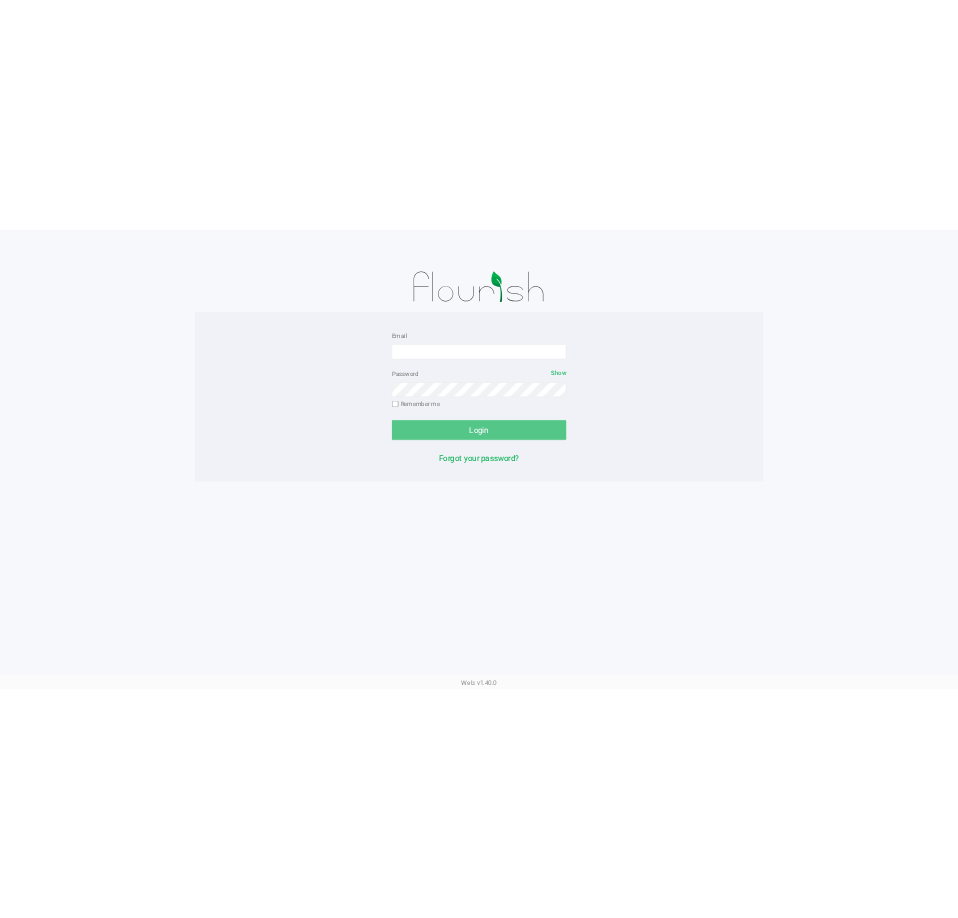 scroll, scrollTop: 0, scrollLeft: 0, axis: both 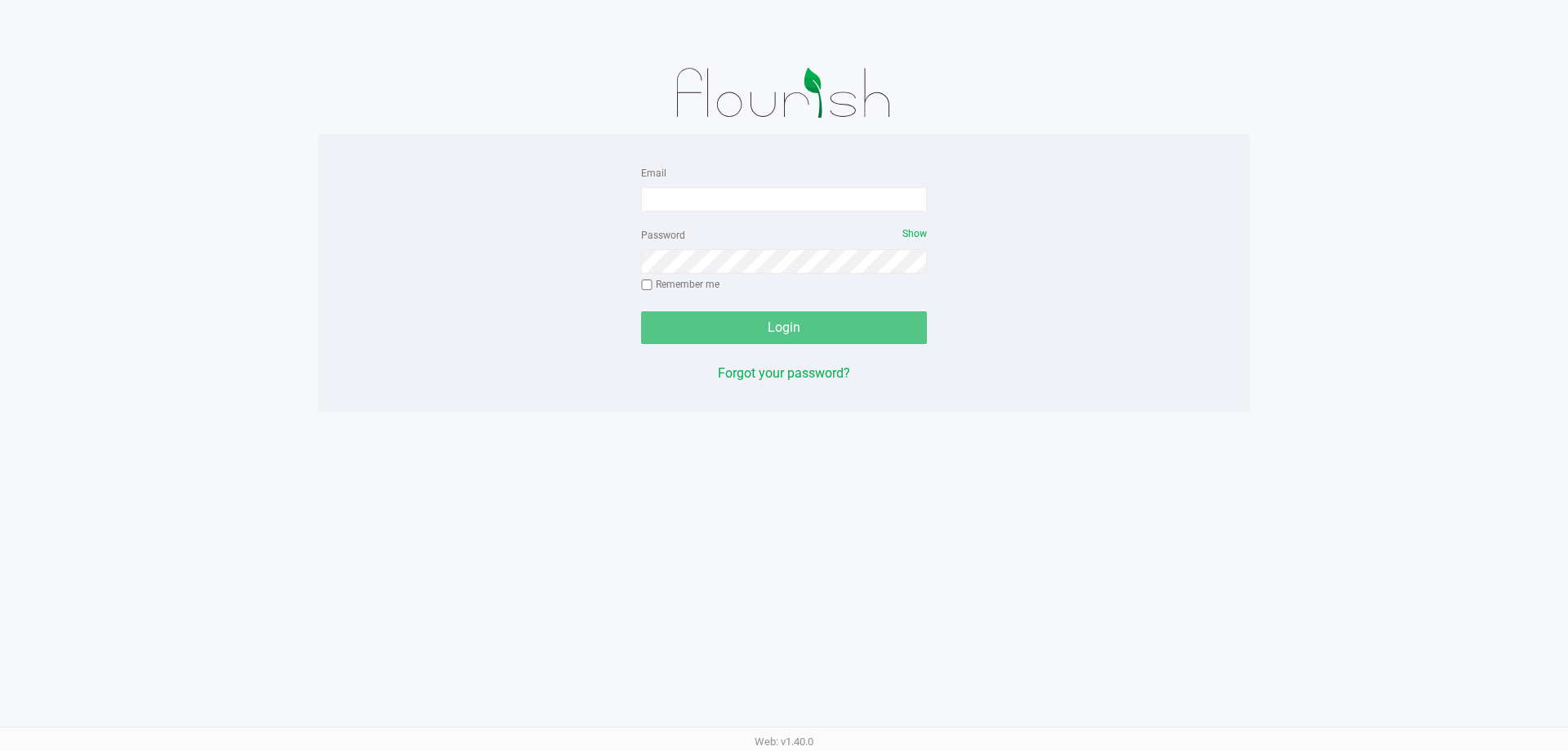 click on "Password   Show  Remember me" 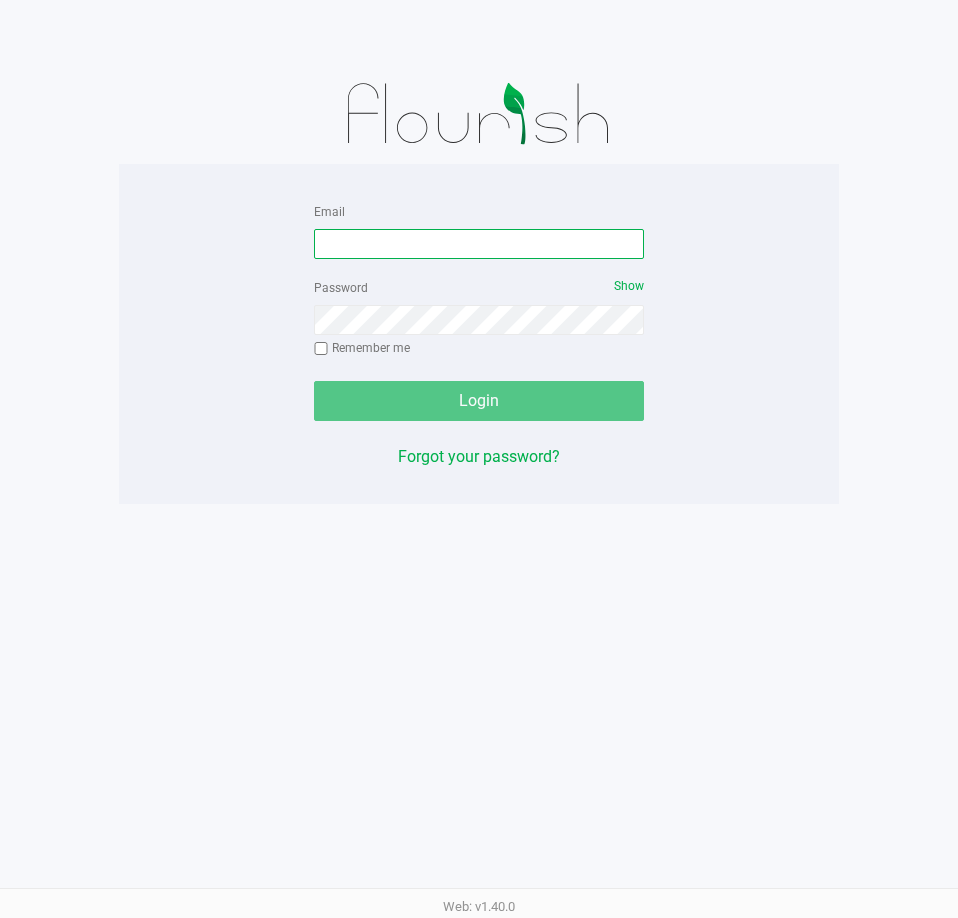click on "Email" at bounding box center (479, 244) 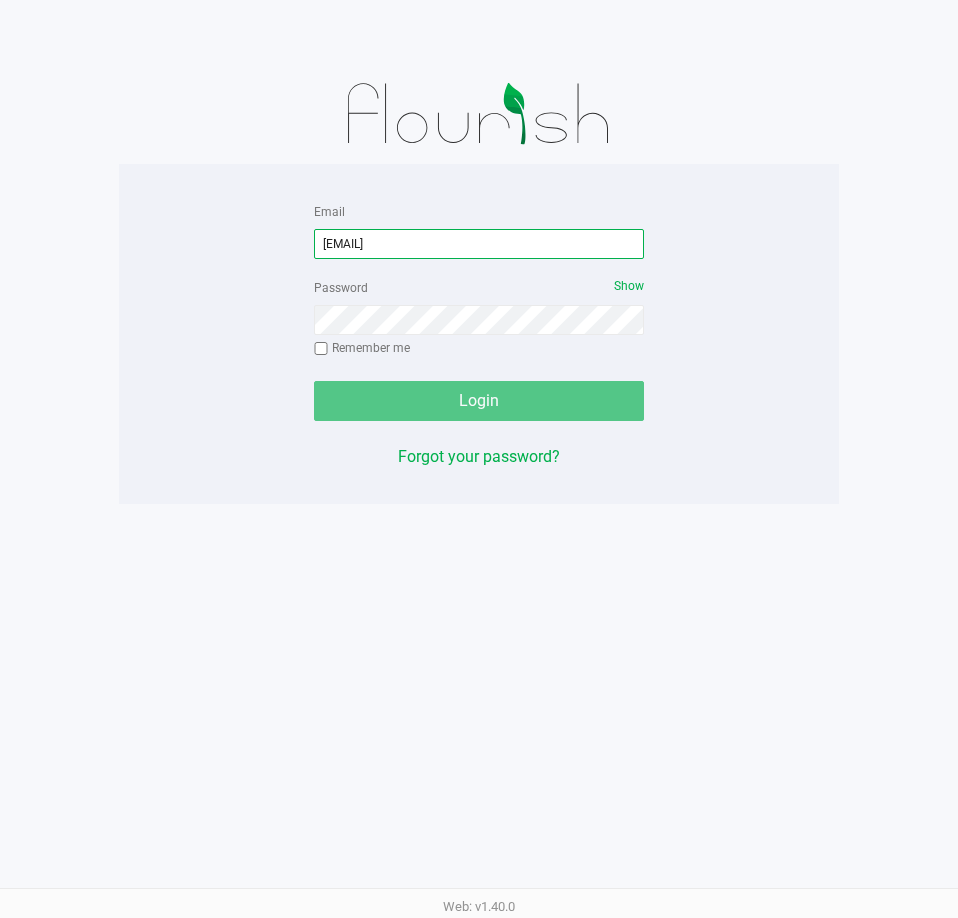 type on "[EMAIL]" 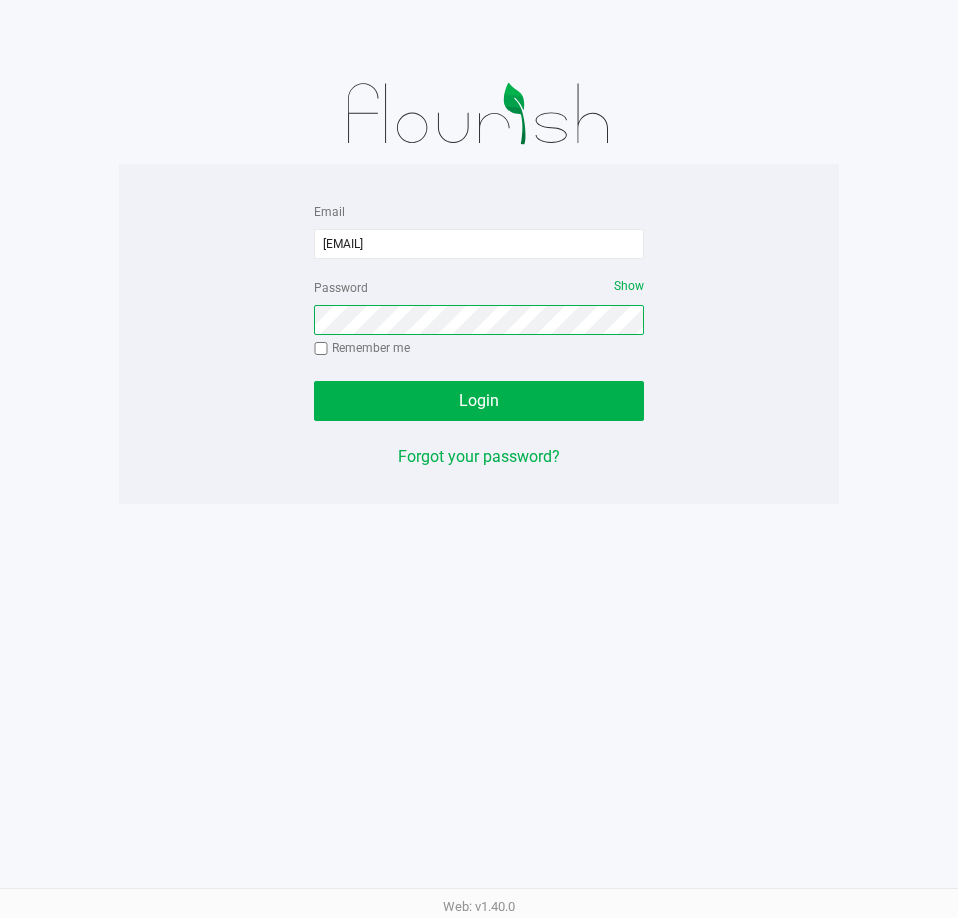 click on "Login" 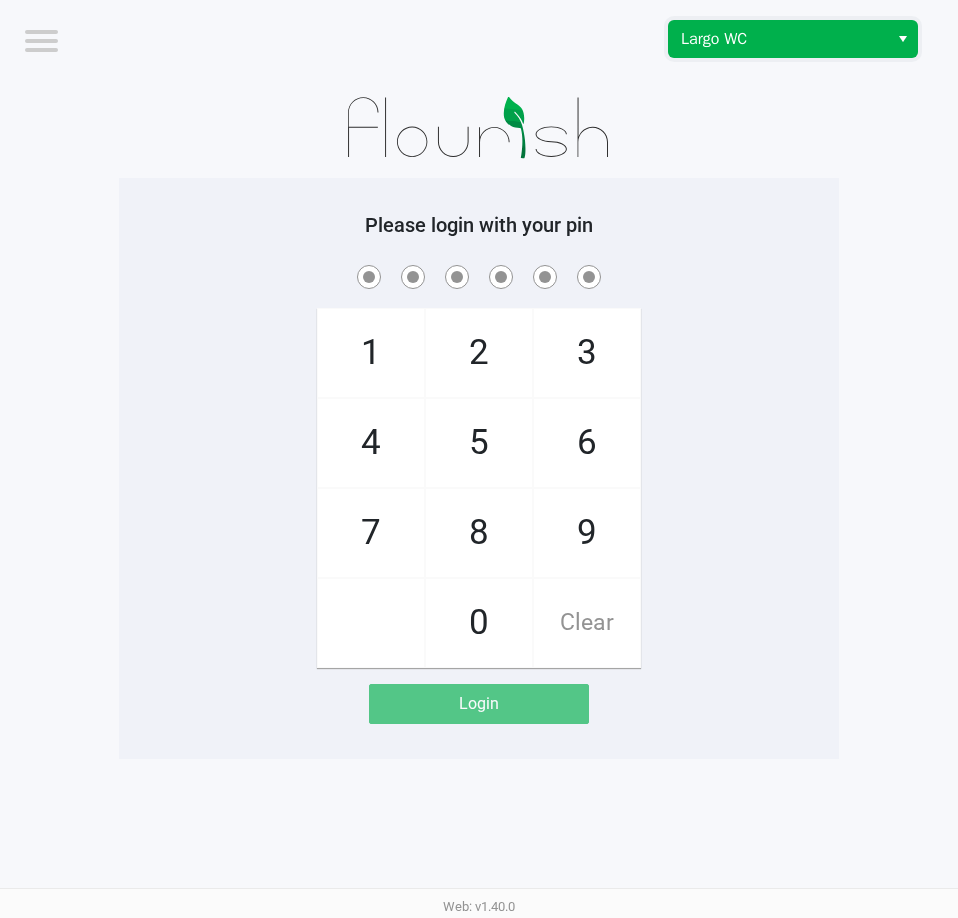 click on "Largo WC" at bounding box center [778, 39] 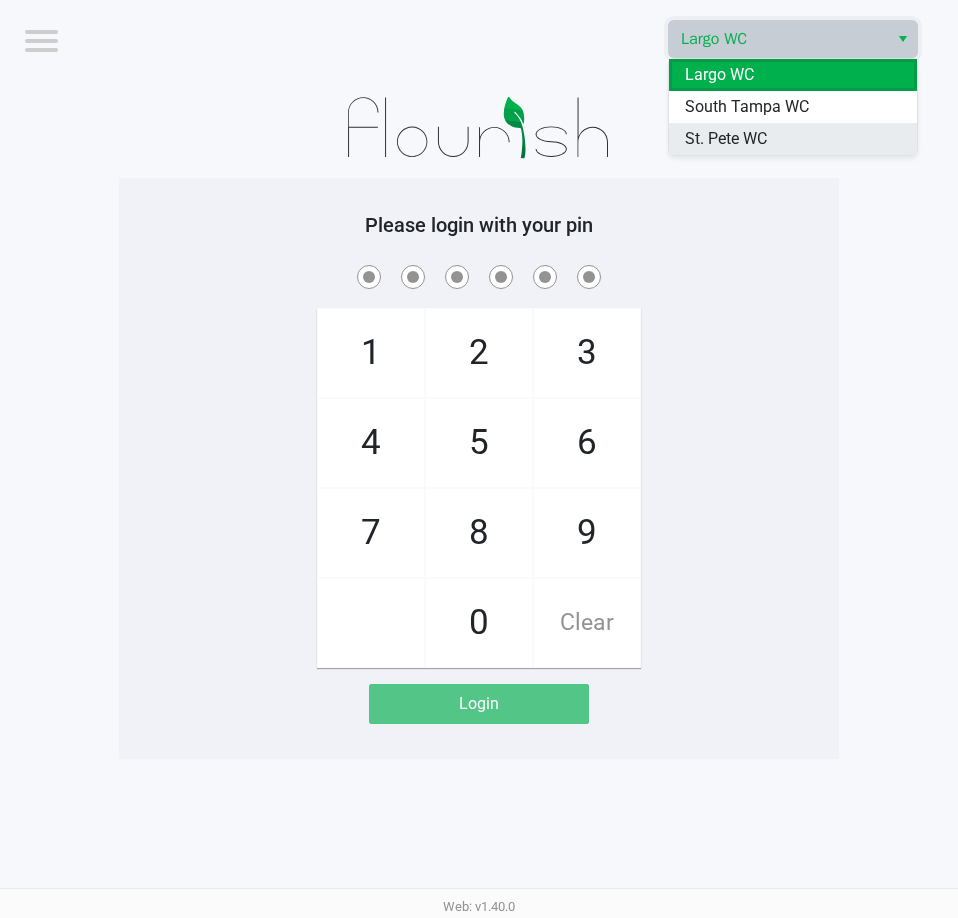 click on "St. Pete WC" at bounding box center (793, 139) 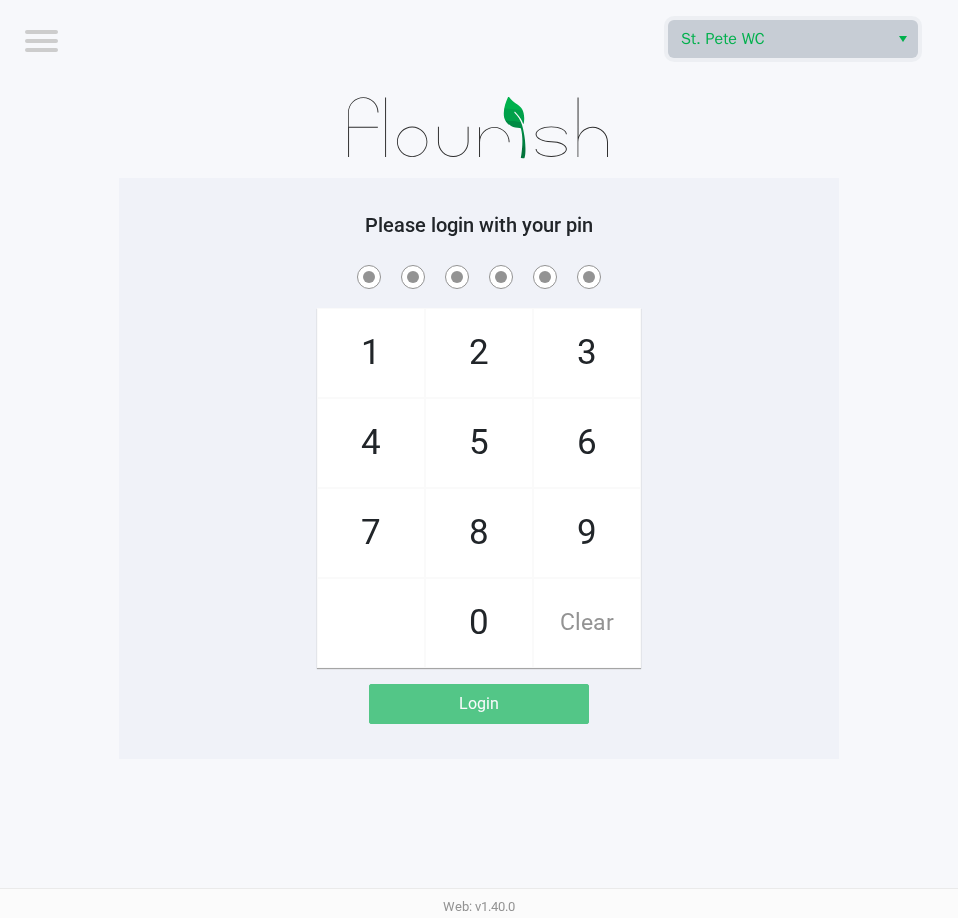 click 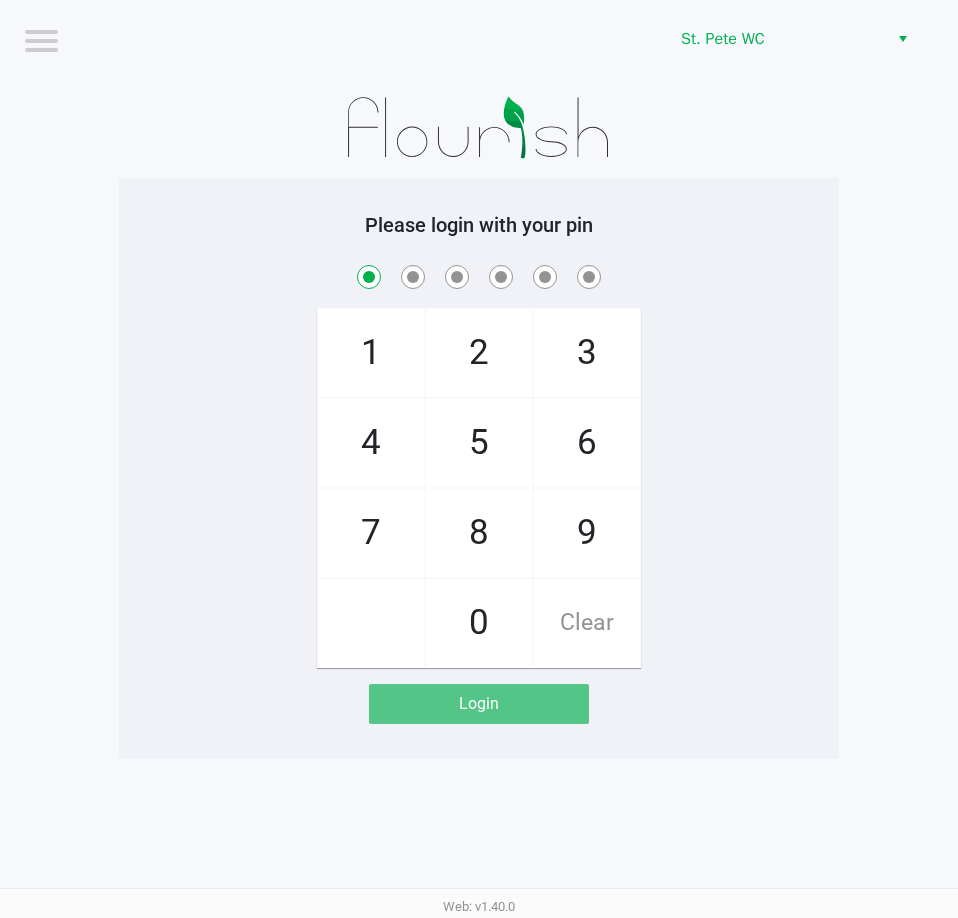 checkbox on "true" 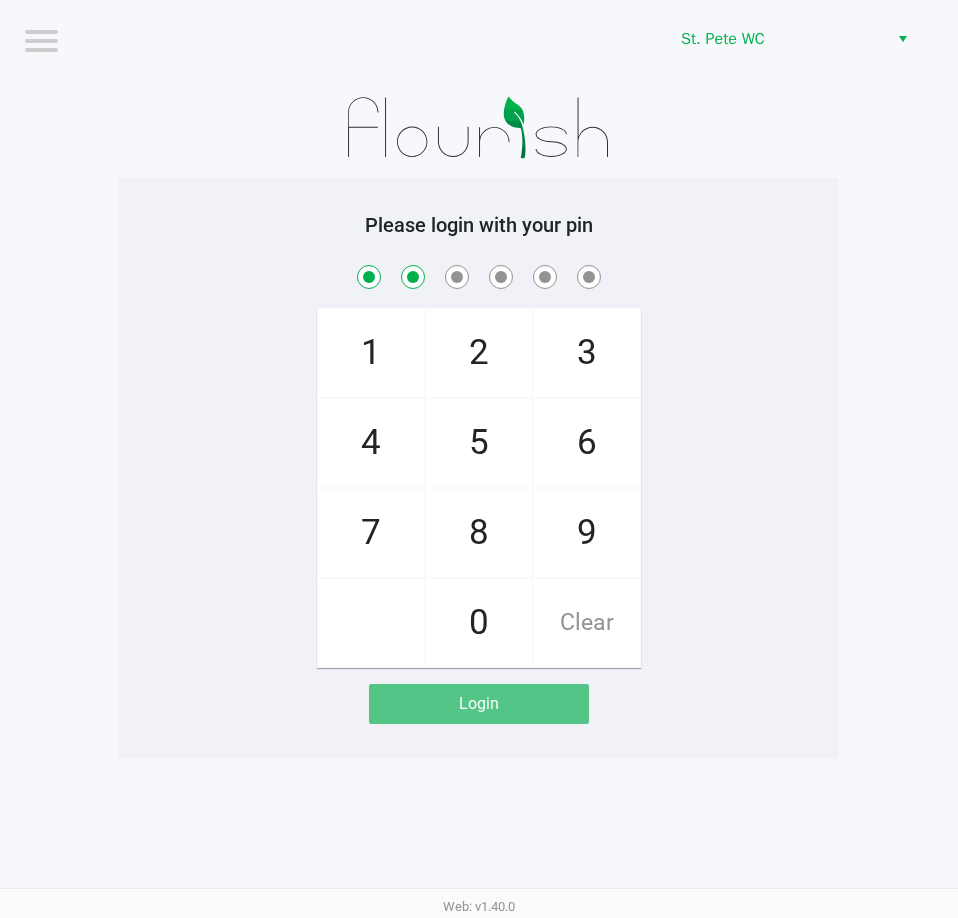 checkbox on "true" 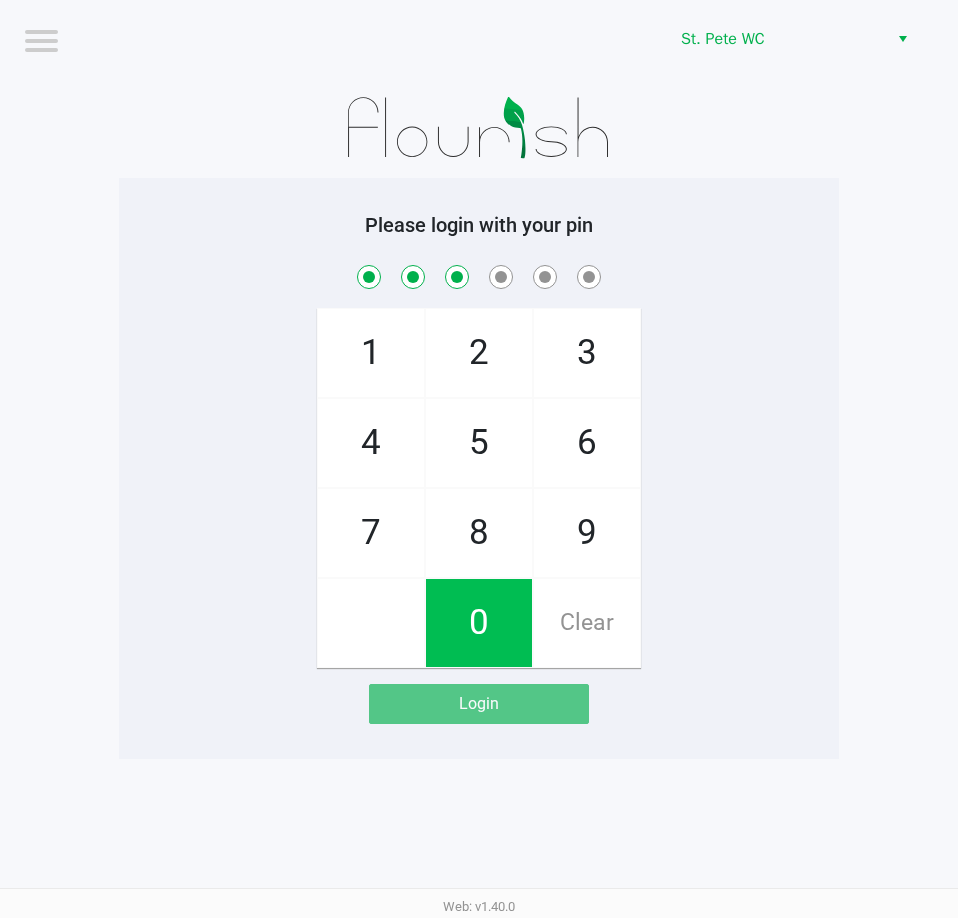 checkbox on "true" 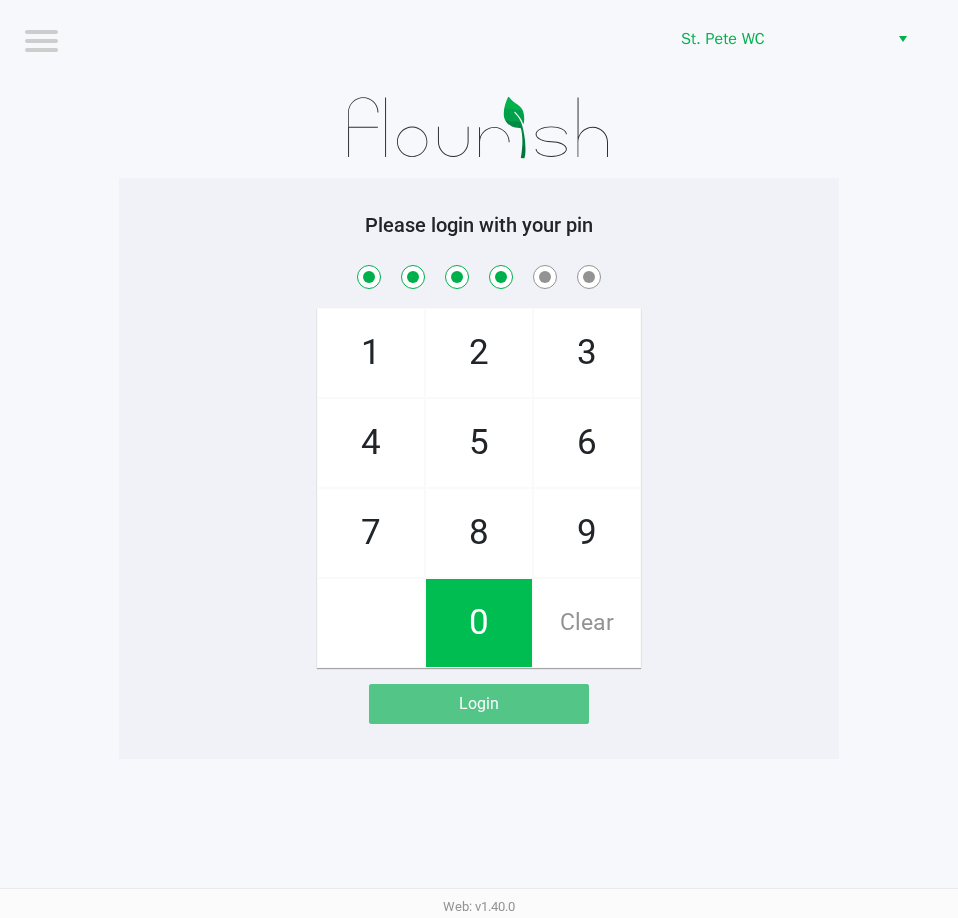 checkbox on "true" 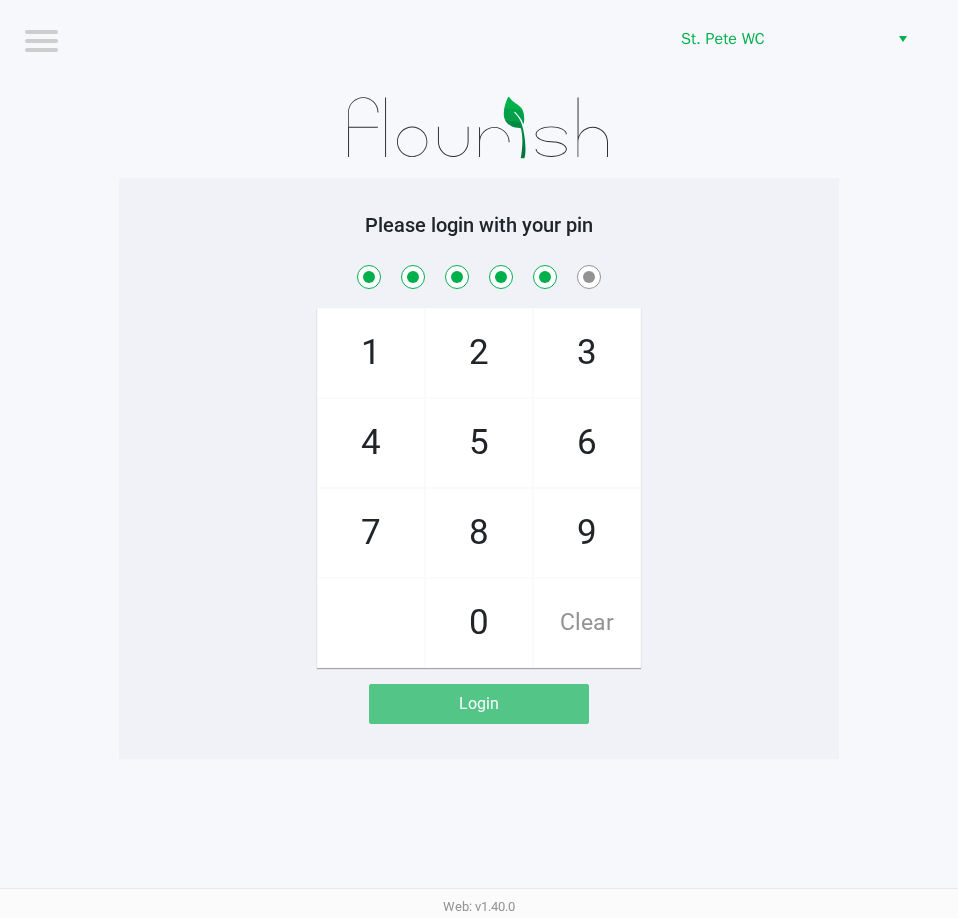checkbox on "true" 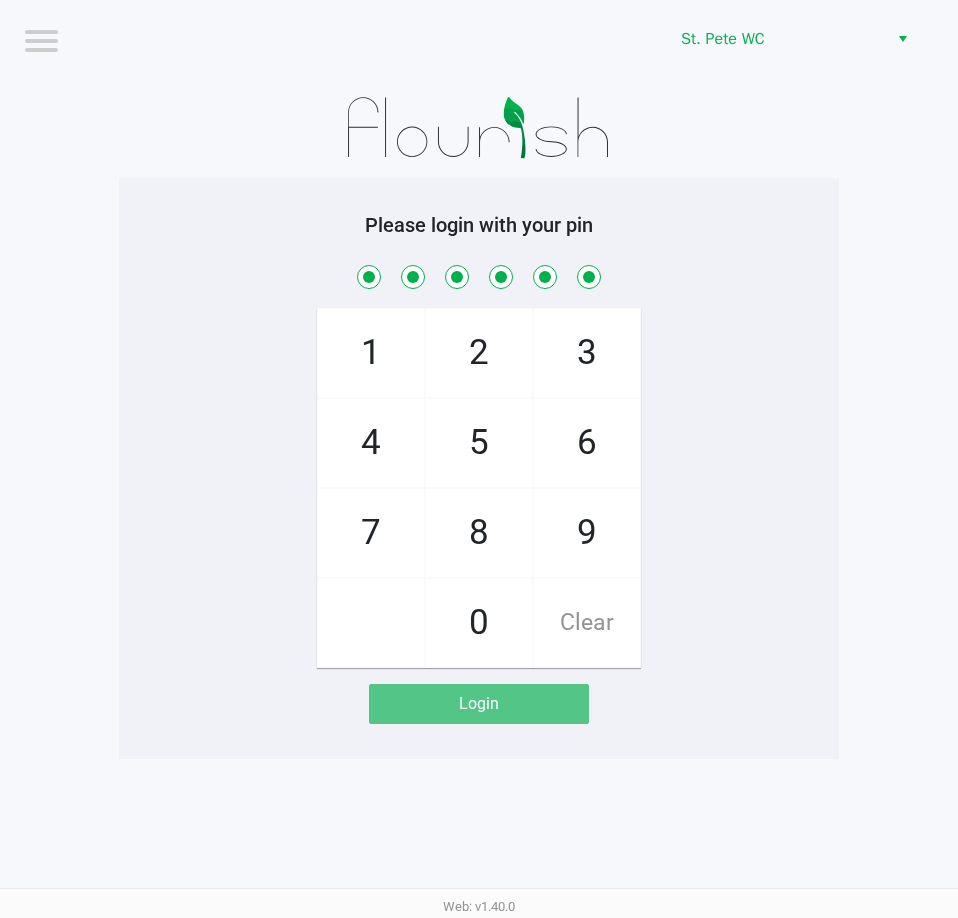checkbox on "true" 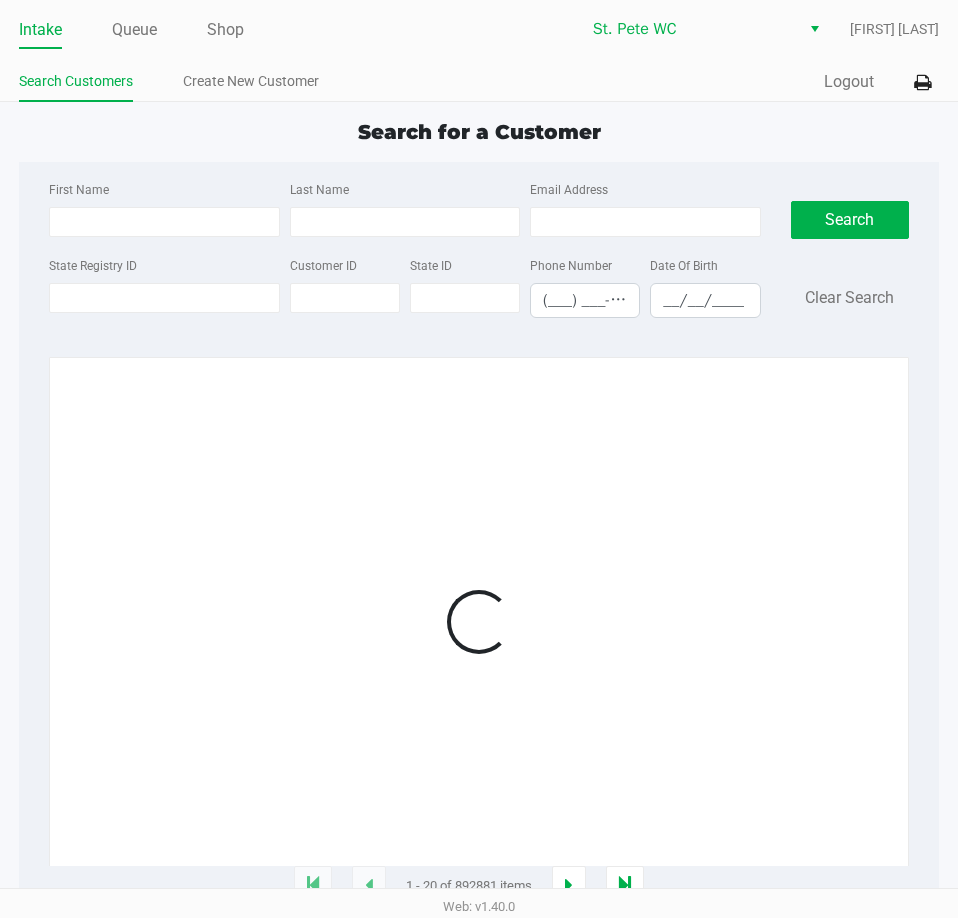 click on "Intake Queue Shop St. Pete [CITY]  [FIRST] [LAST]  Search Customers Create New Customer  Quick Sale   Logout" 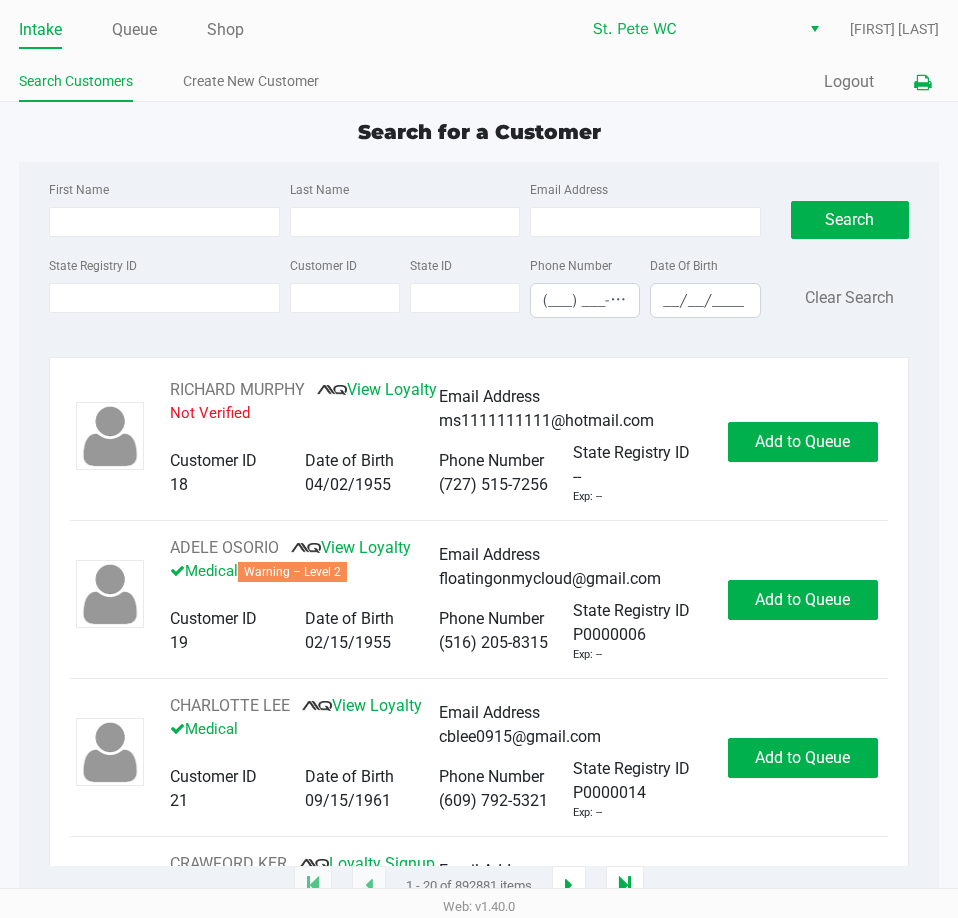 click 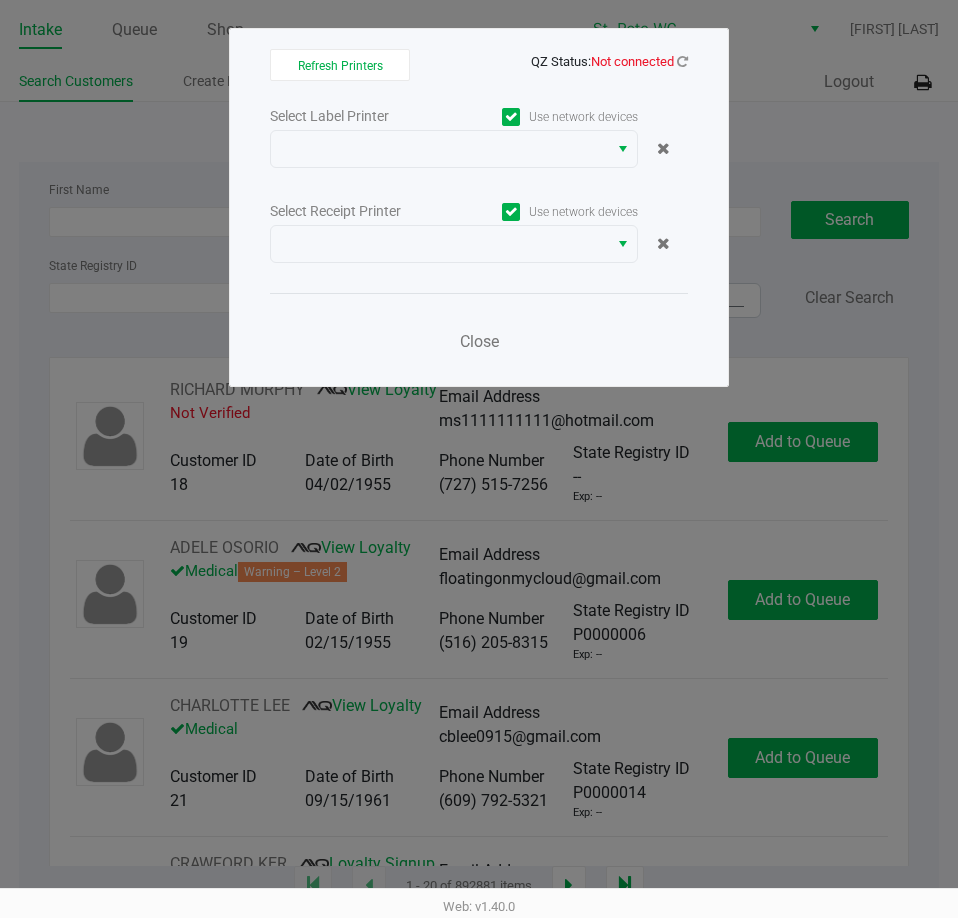 click on "Refresh Printers   QZ Status:   Not connected   Select Label Printer   Use network devices   Select Receipt Printer   Use network devices   Close" 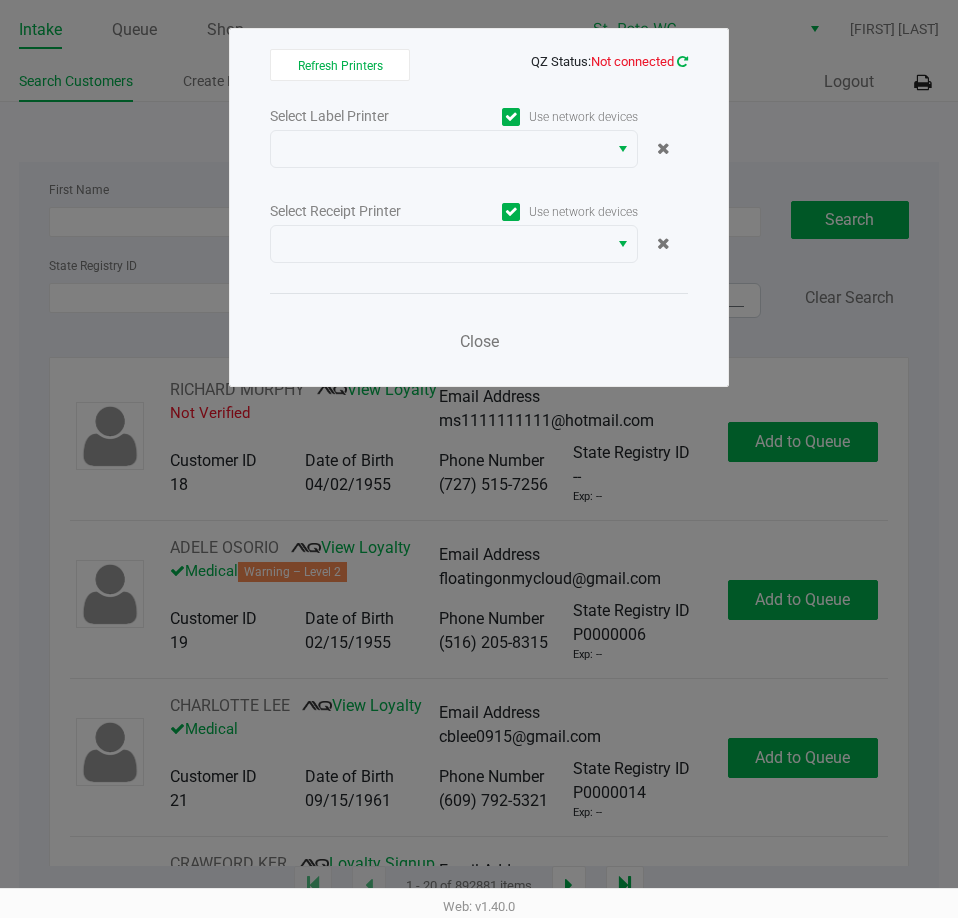 click 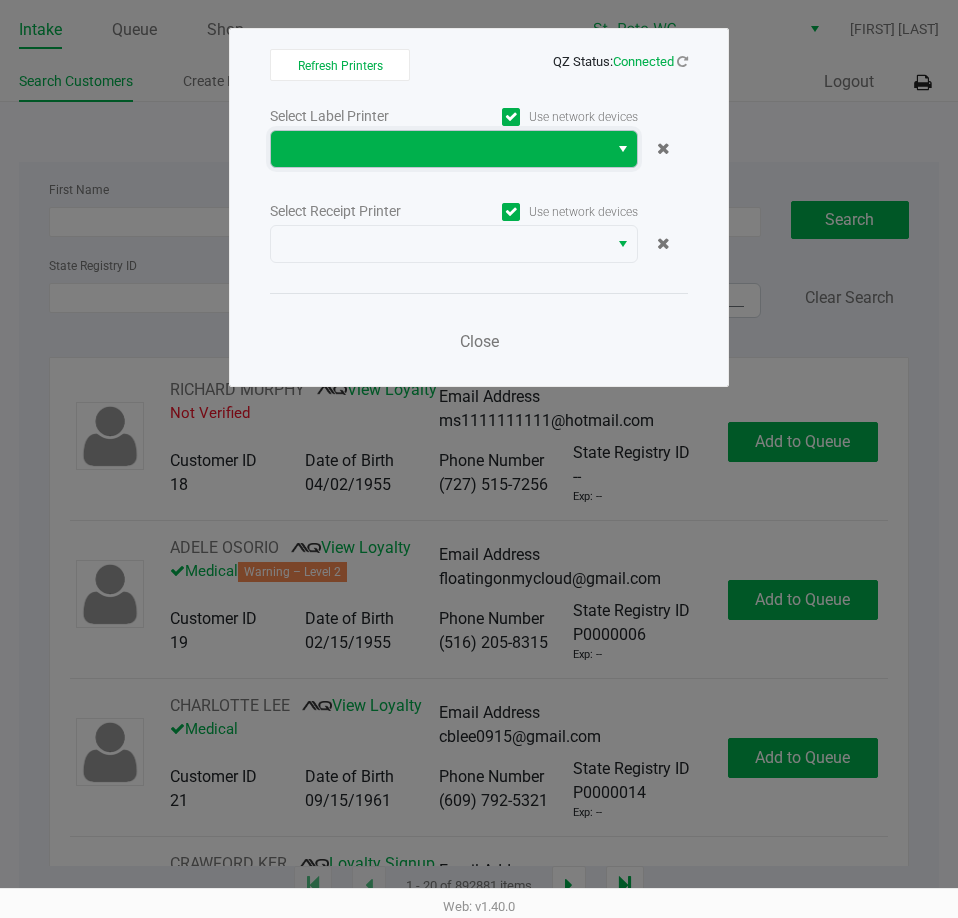 click at bounding box center (439, 149) 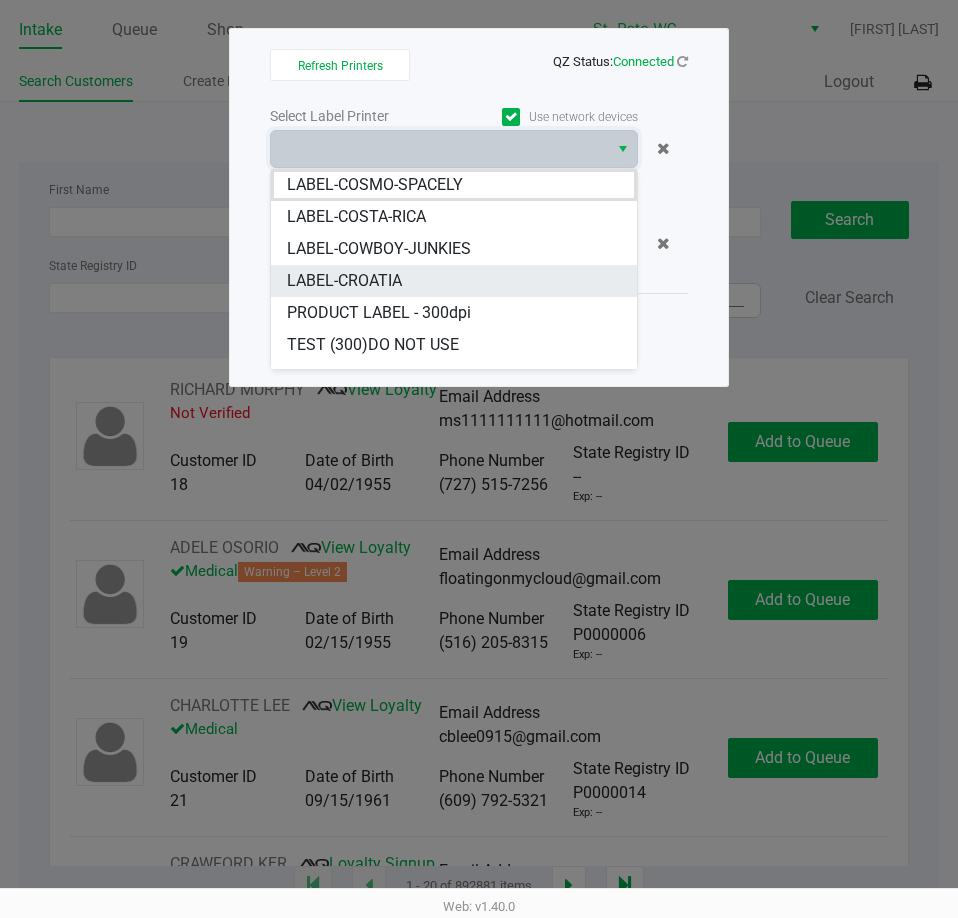 click on "LABEL-CROATIA" at bounding box center (454, 281) 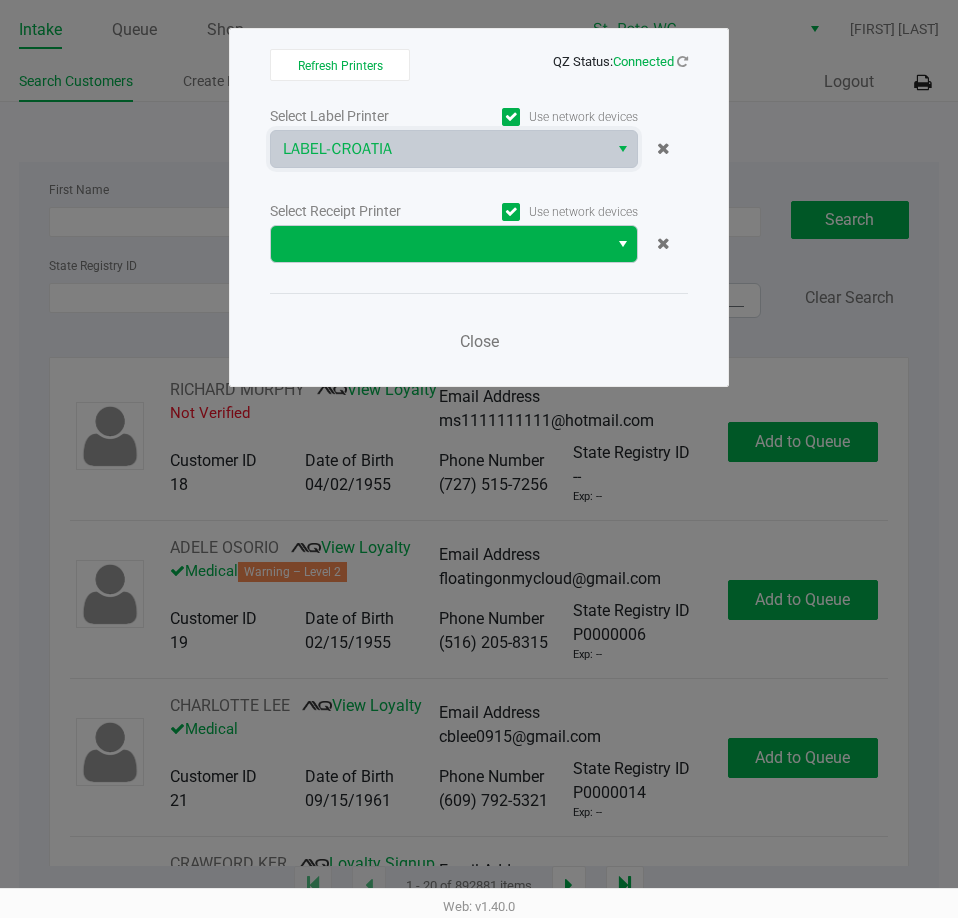 drag, startPoint x: 423, startPoint y: 265, endPoint x: 423, endPoint y: 238, distance: 27 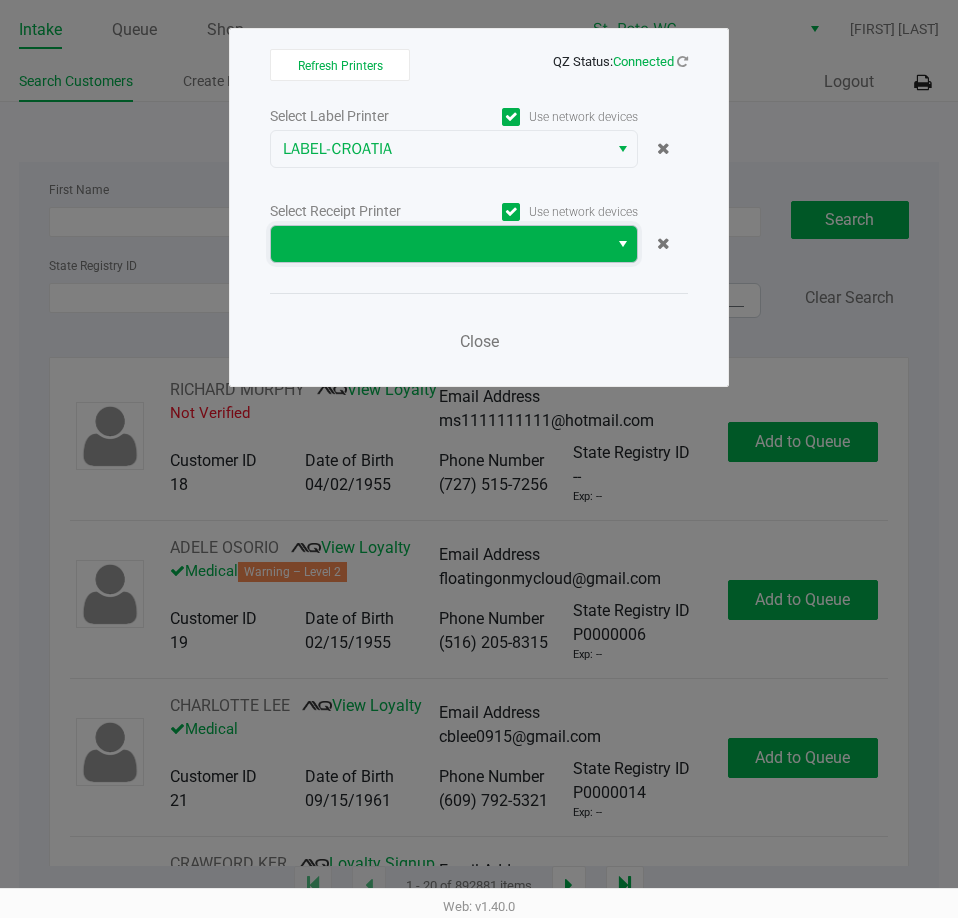 click at bounding box center (439, 244) 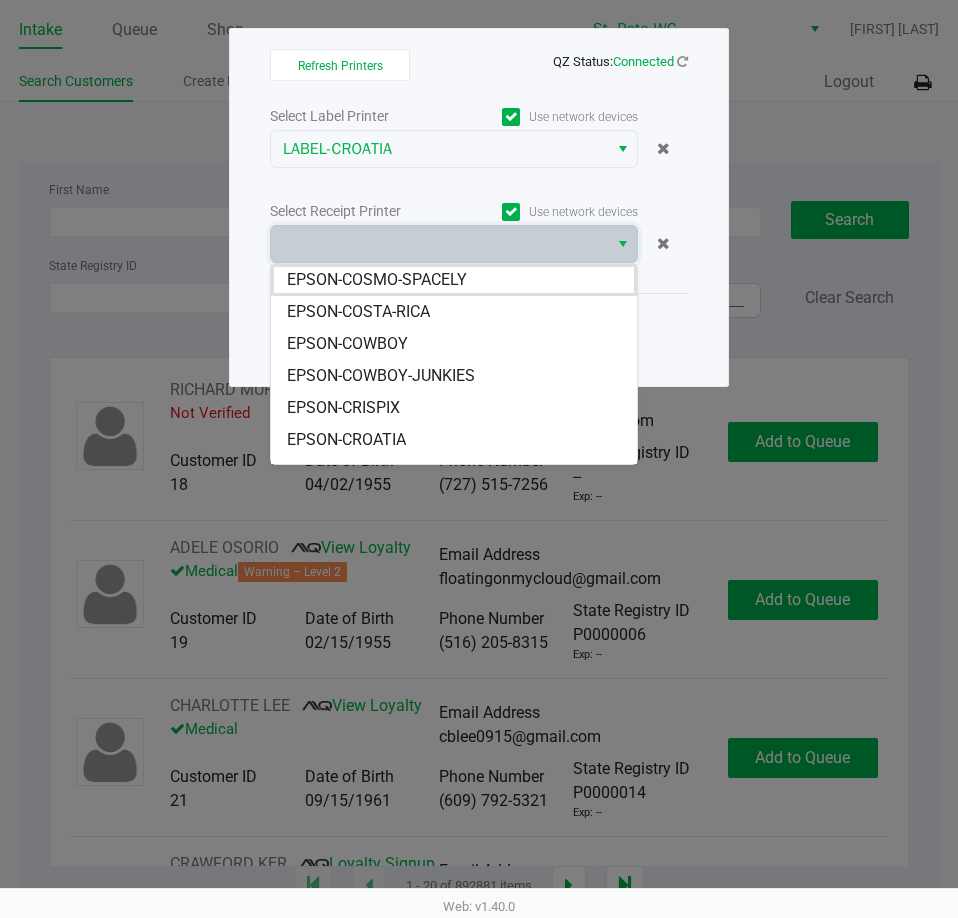 click on "EPSON-CROATIA" at bounding box center (346, 440) 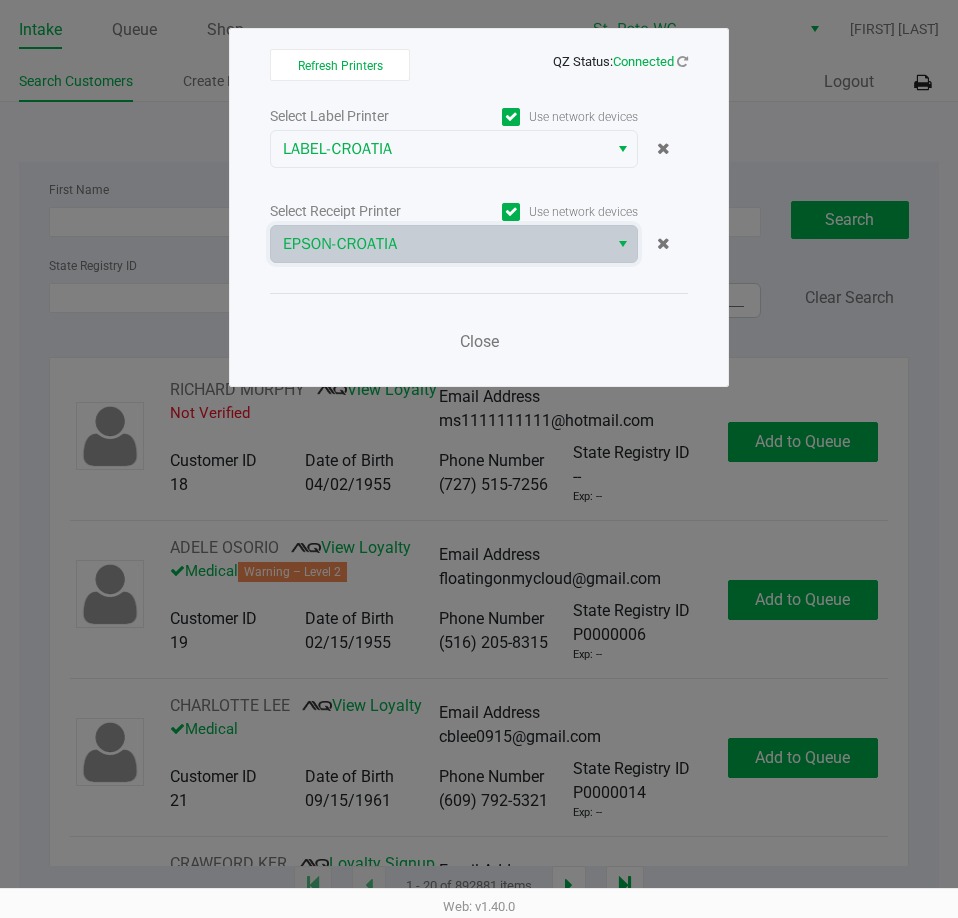 click on "Close" 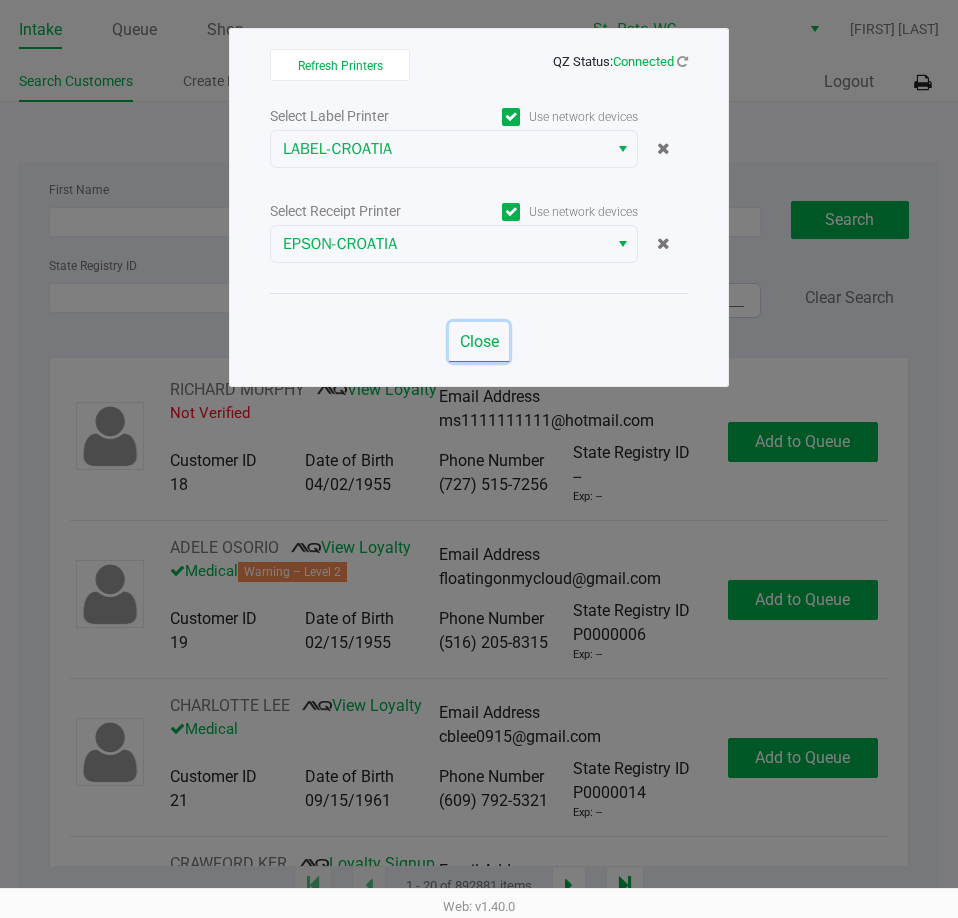 click on "Close" 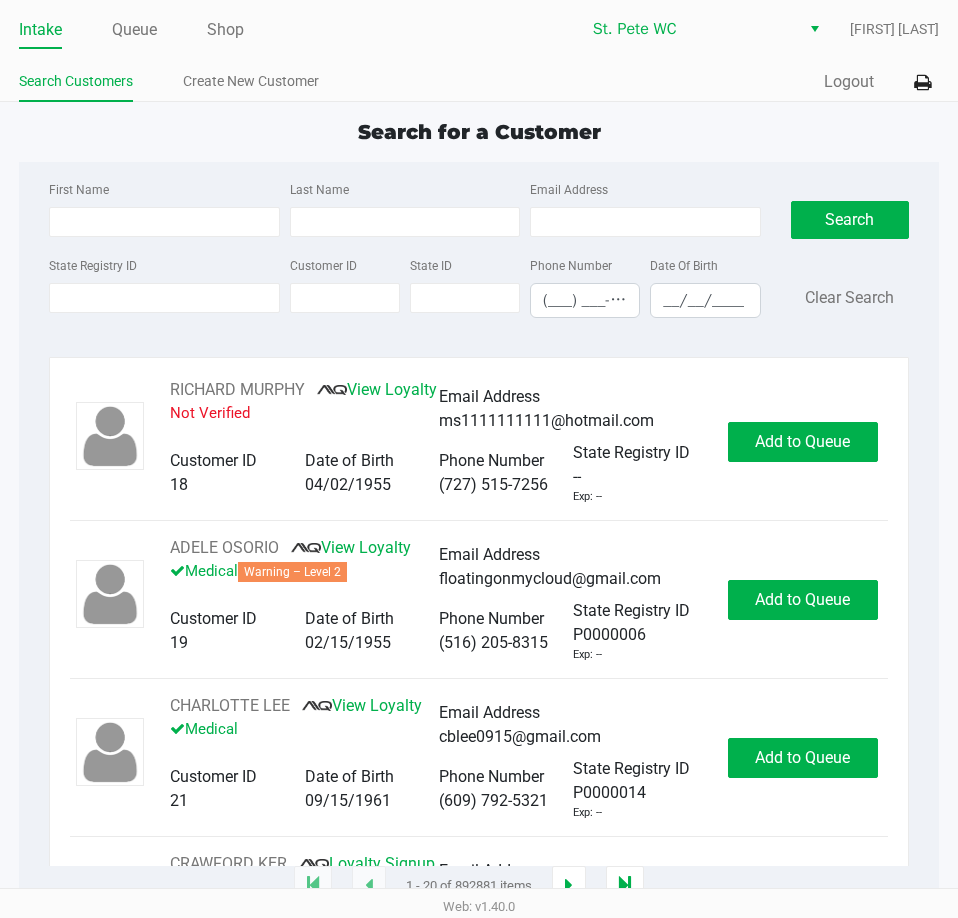 click on "Intake Queue Shop" 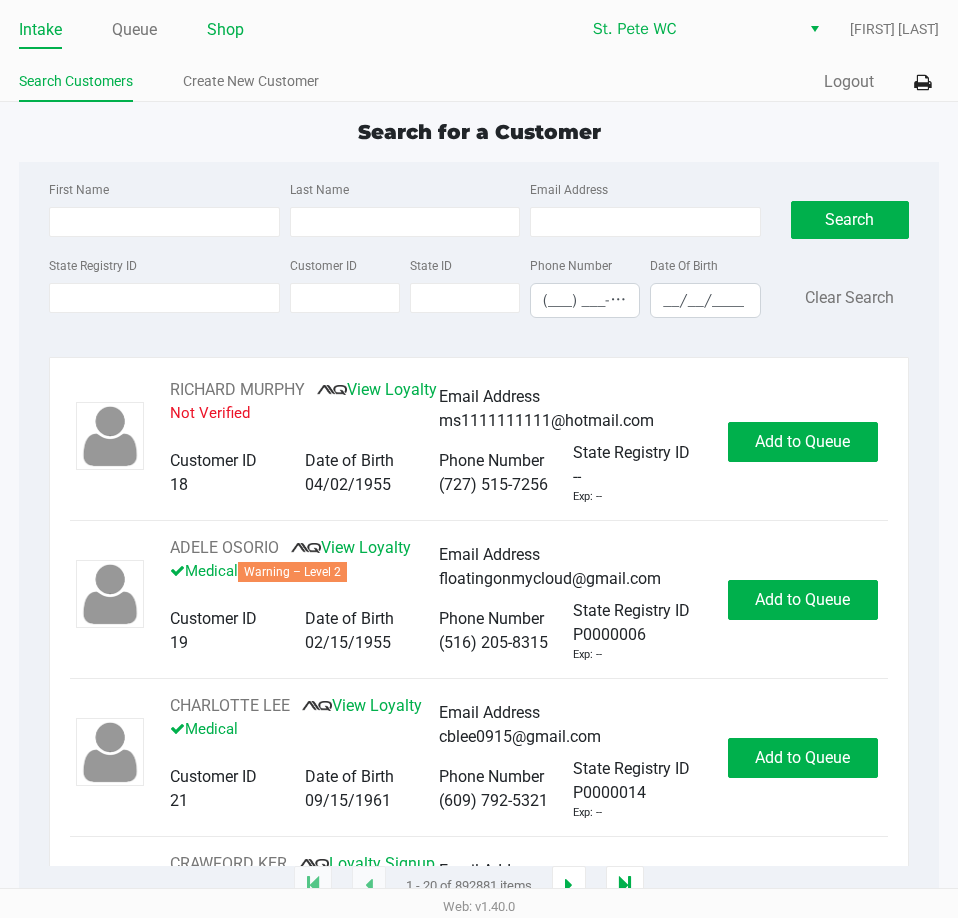 click on "Shop" 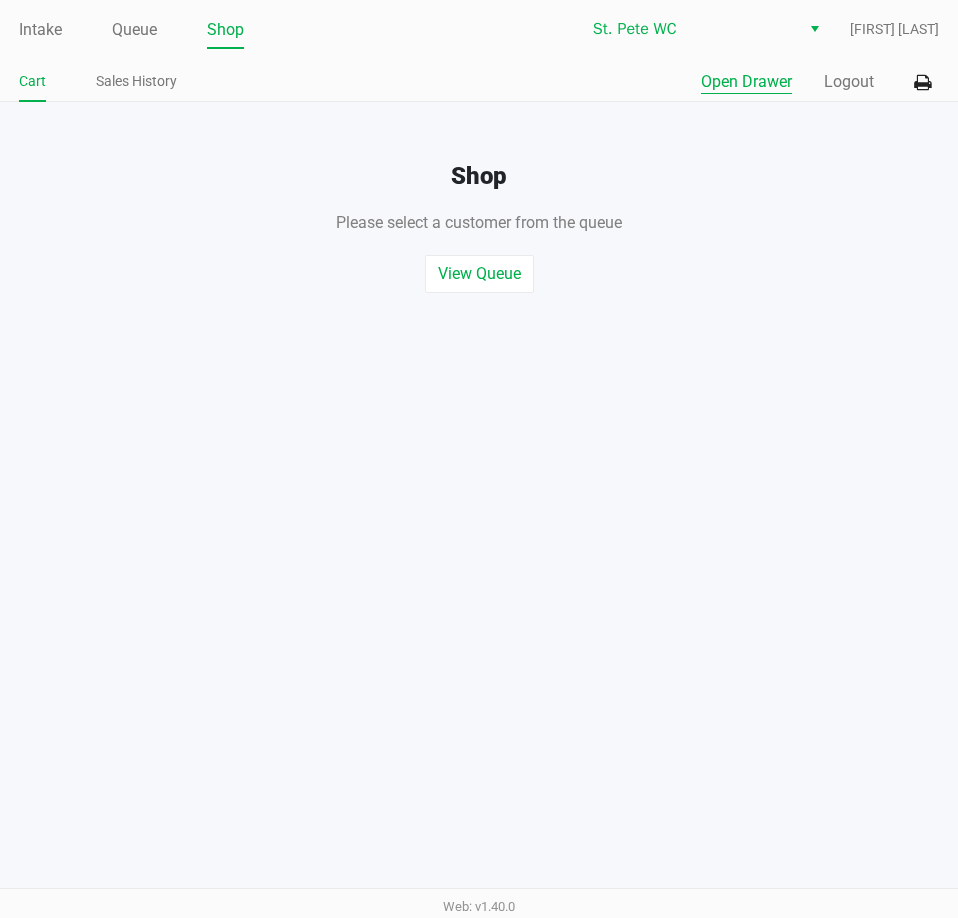 click on "Open Drawer" 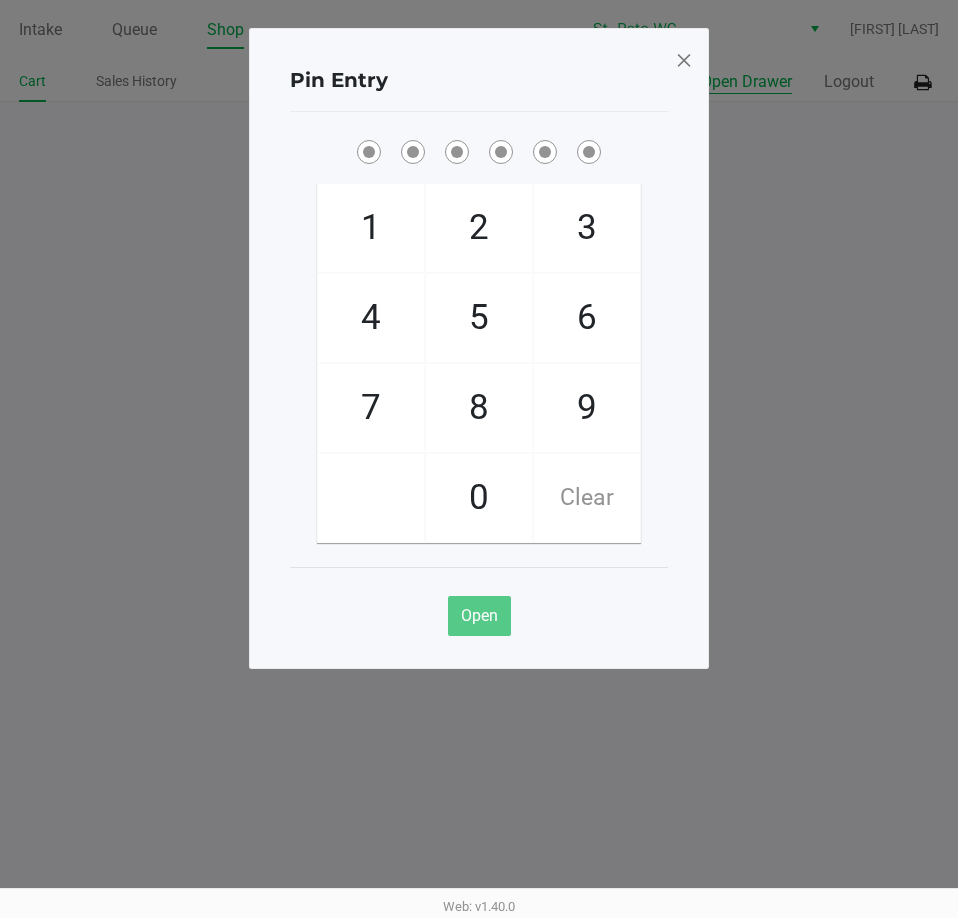 type 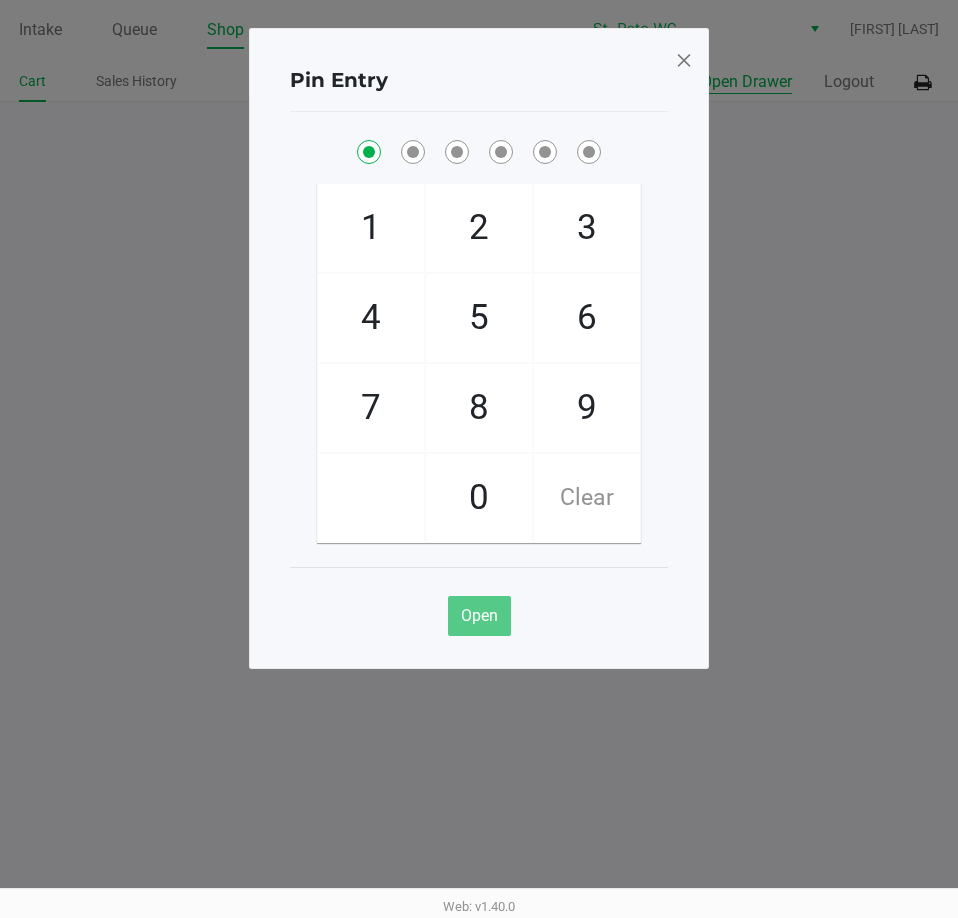checkbox on "true" 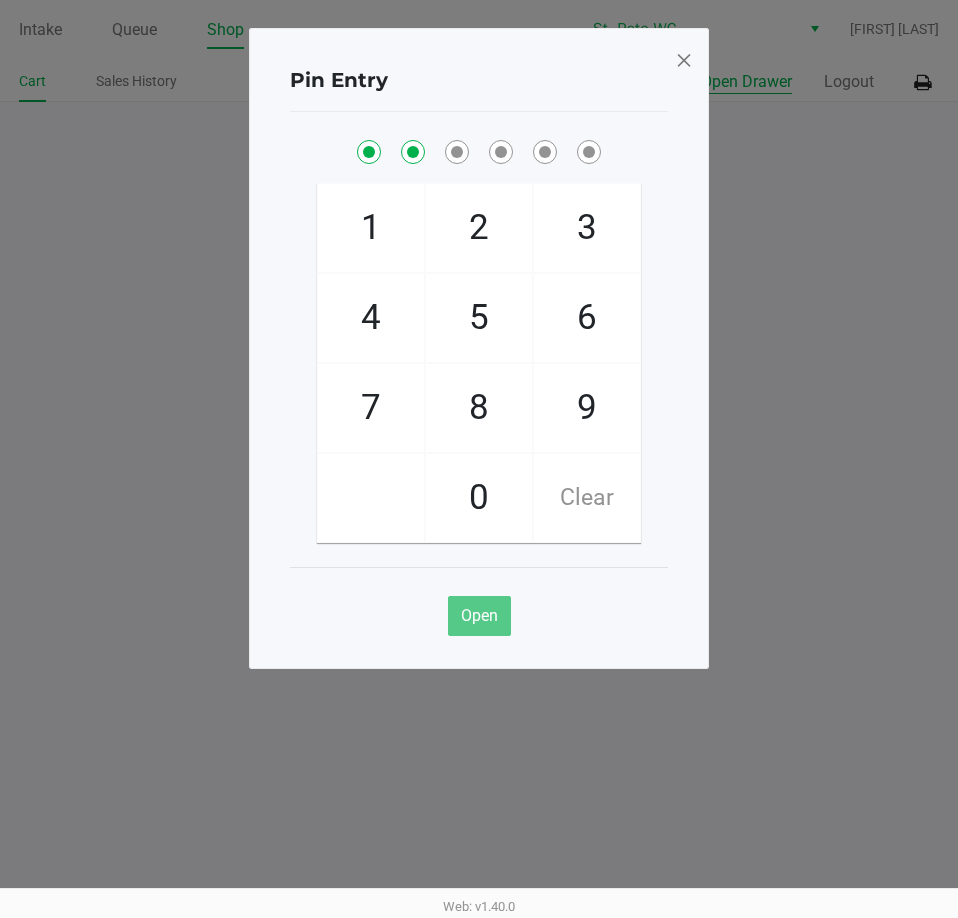 checkbox on "true" 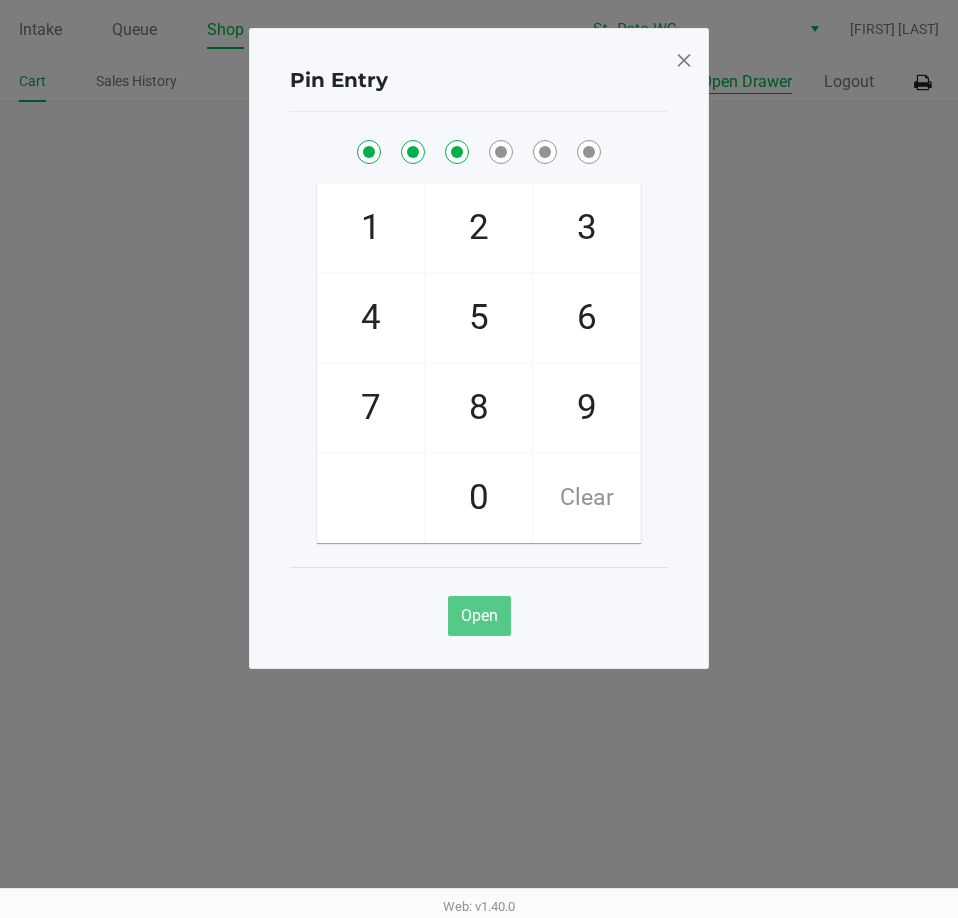 checkbox on "true" 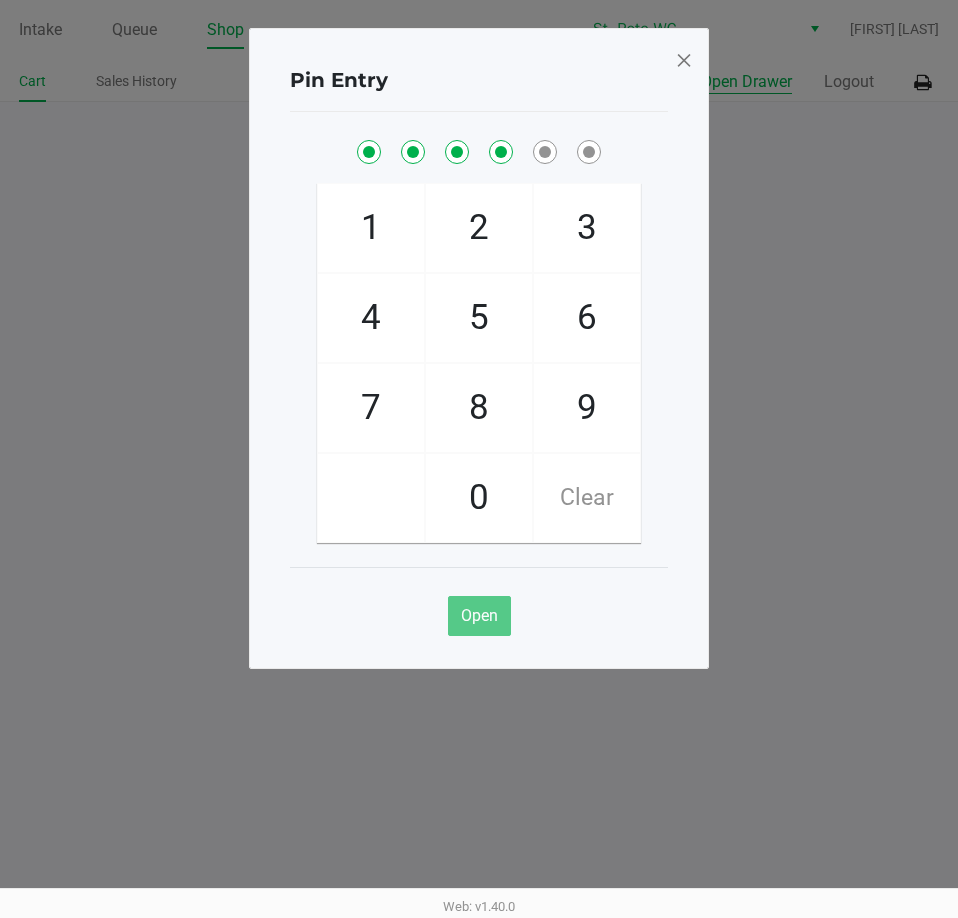 checkbox on "true" 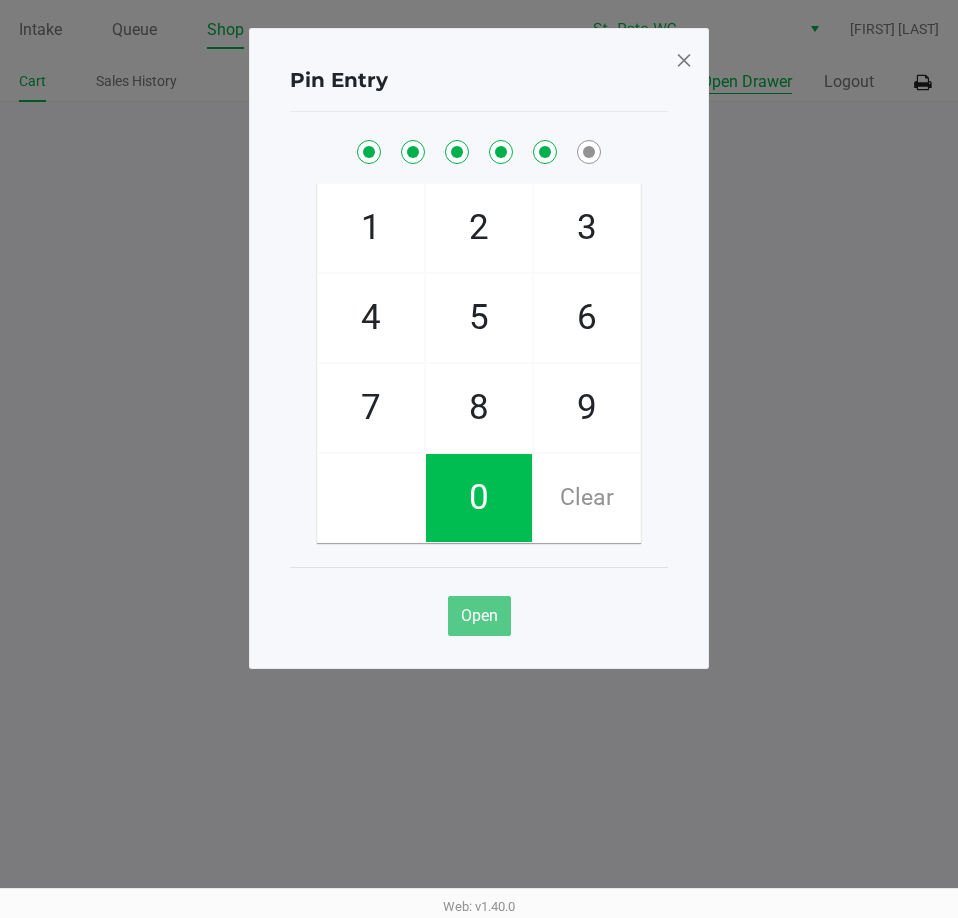 checkbox on "true" 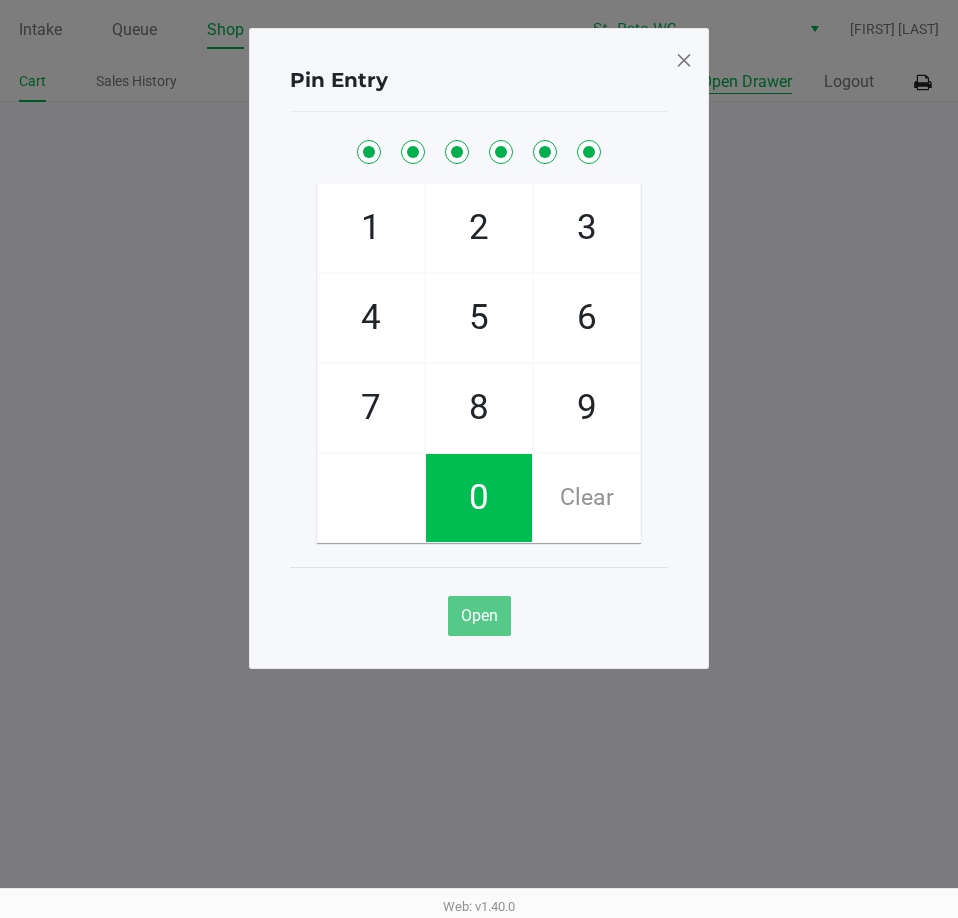 checkbox on "true" 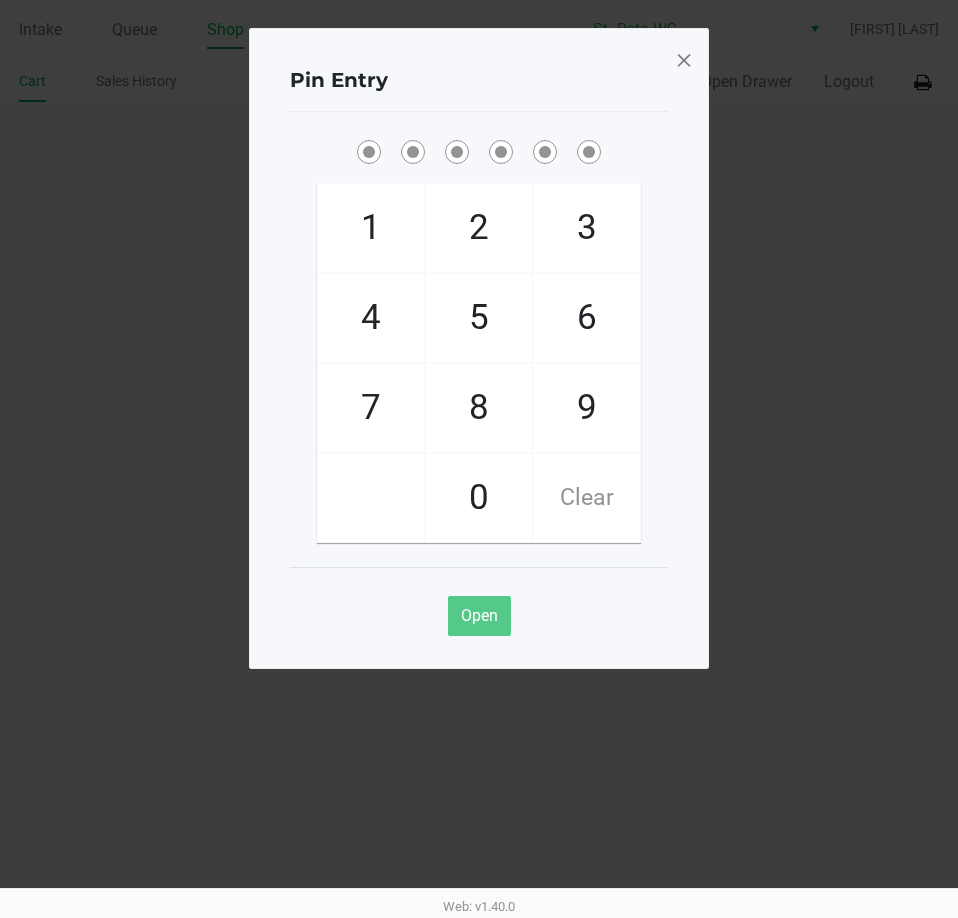drag, startPoint x: 671, startPoint y: 75, endPoint x: 676, endPoint y: 61, distance: 14.866069 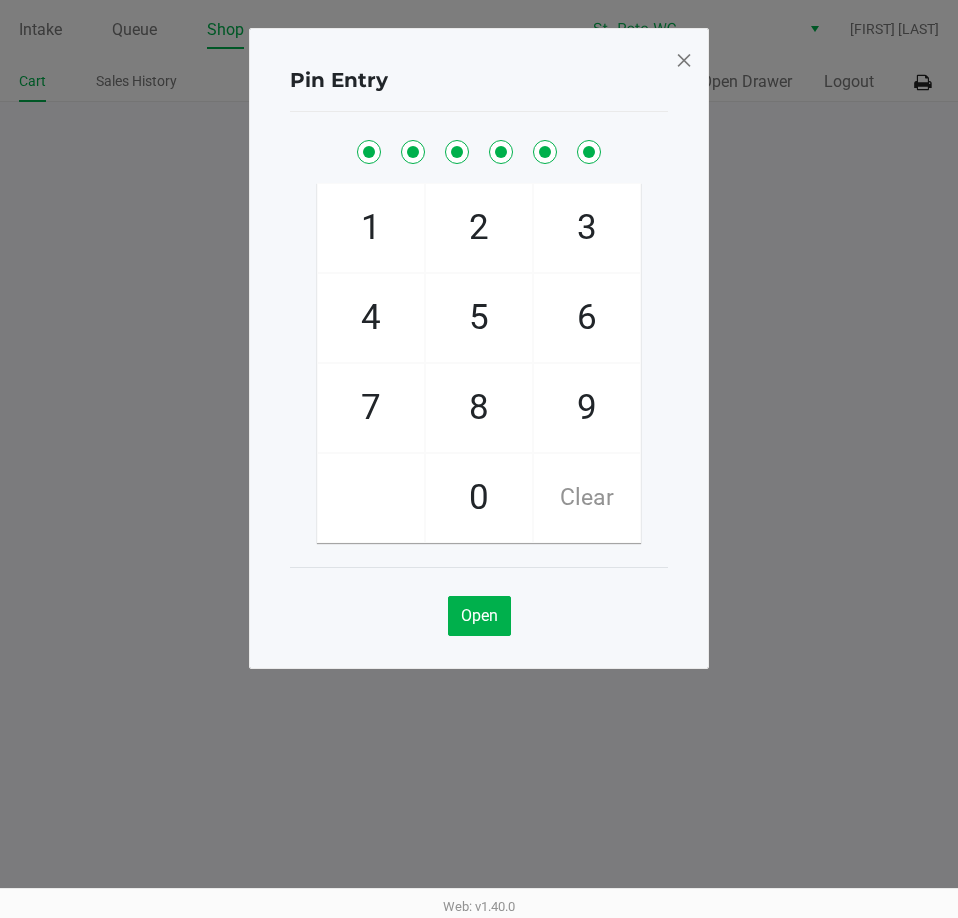 click on "Pin Entry  1   4   7       2   5   8   0   3   6   9   Clear   Open" 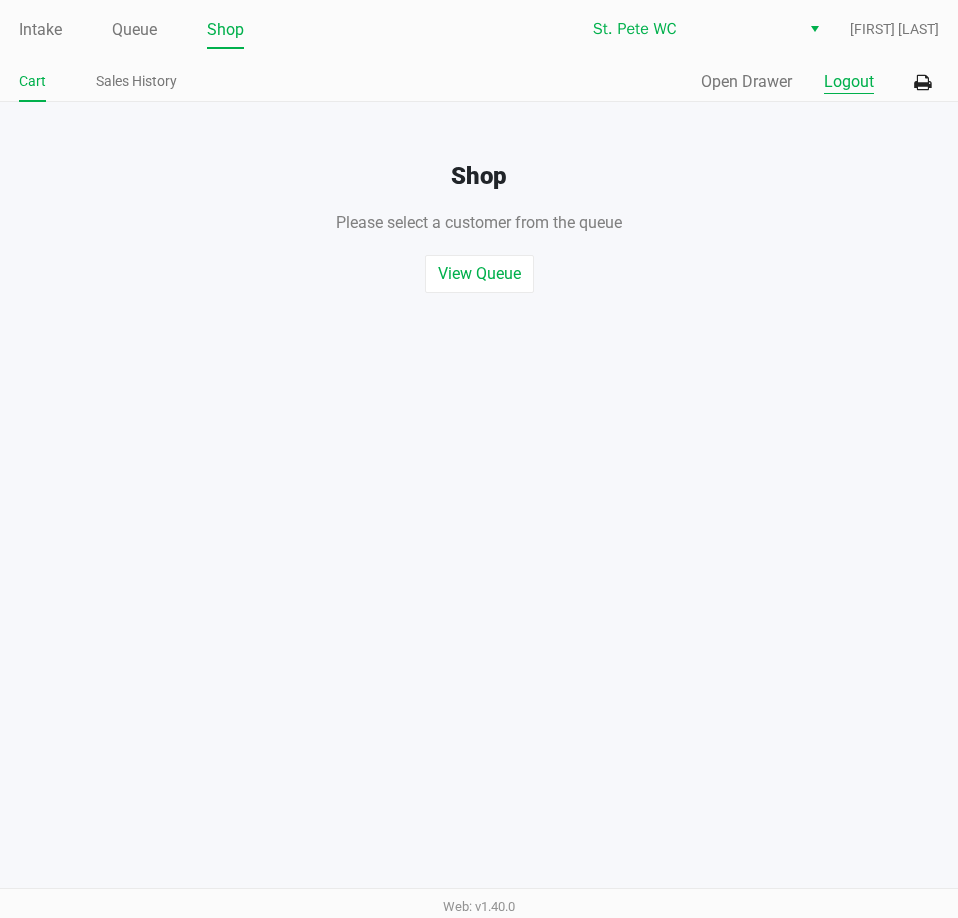 click on "Logout" 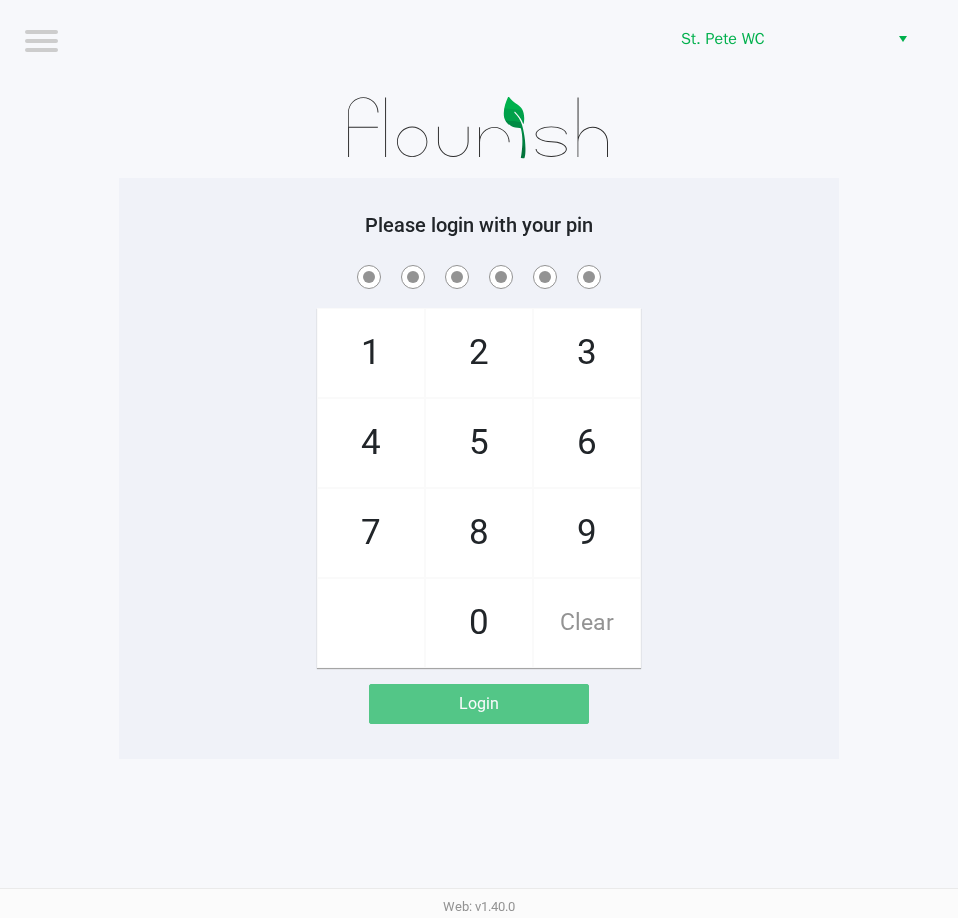 click on "Logout  St. Pete [CITY]    Please login with your pin  1   4   7       2   5   8   0   3   6   9   Clear   Login   Web: v1.40.0" at bounding box center (479, 459) 